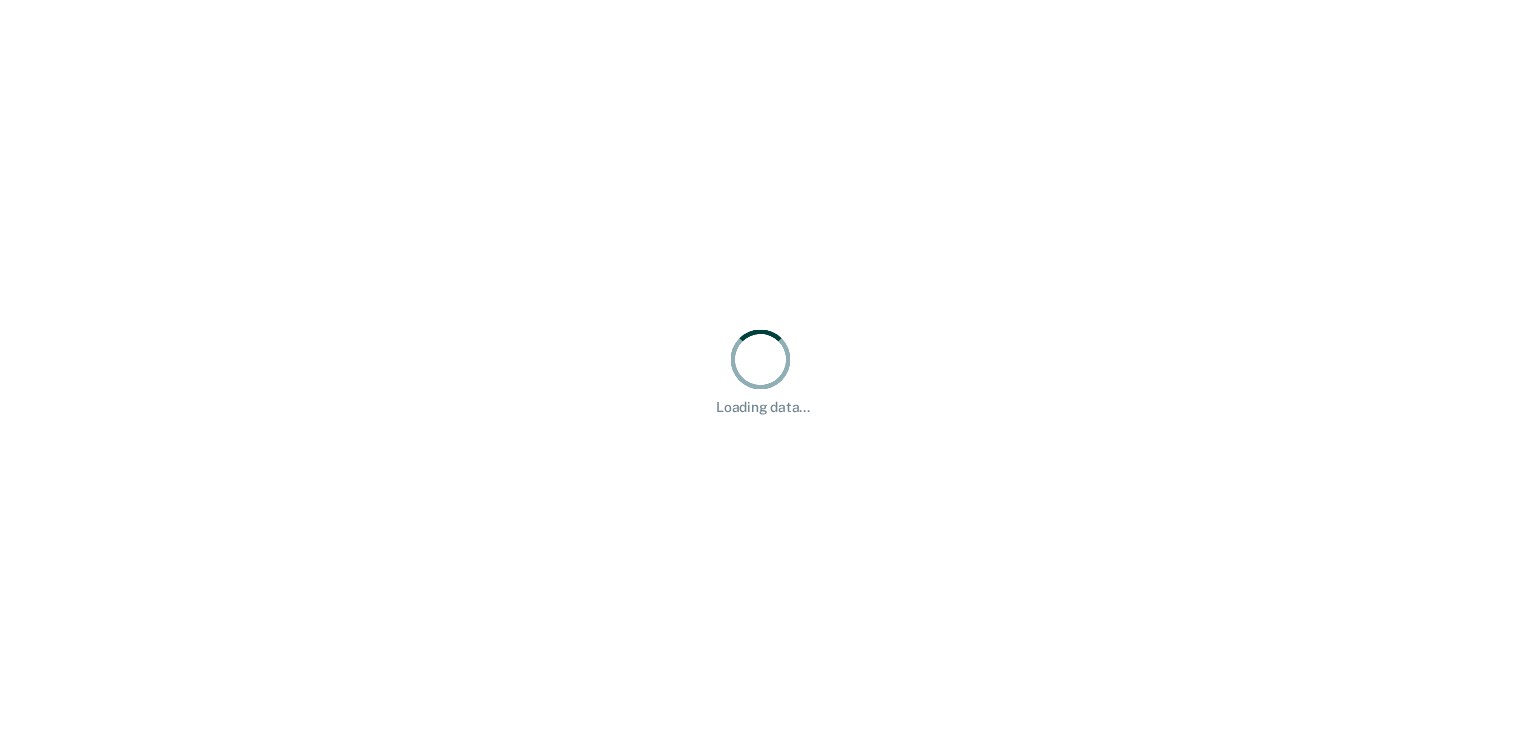 scroll, scrollTop: 0, scrollLeft: 0, axis: both 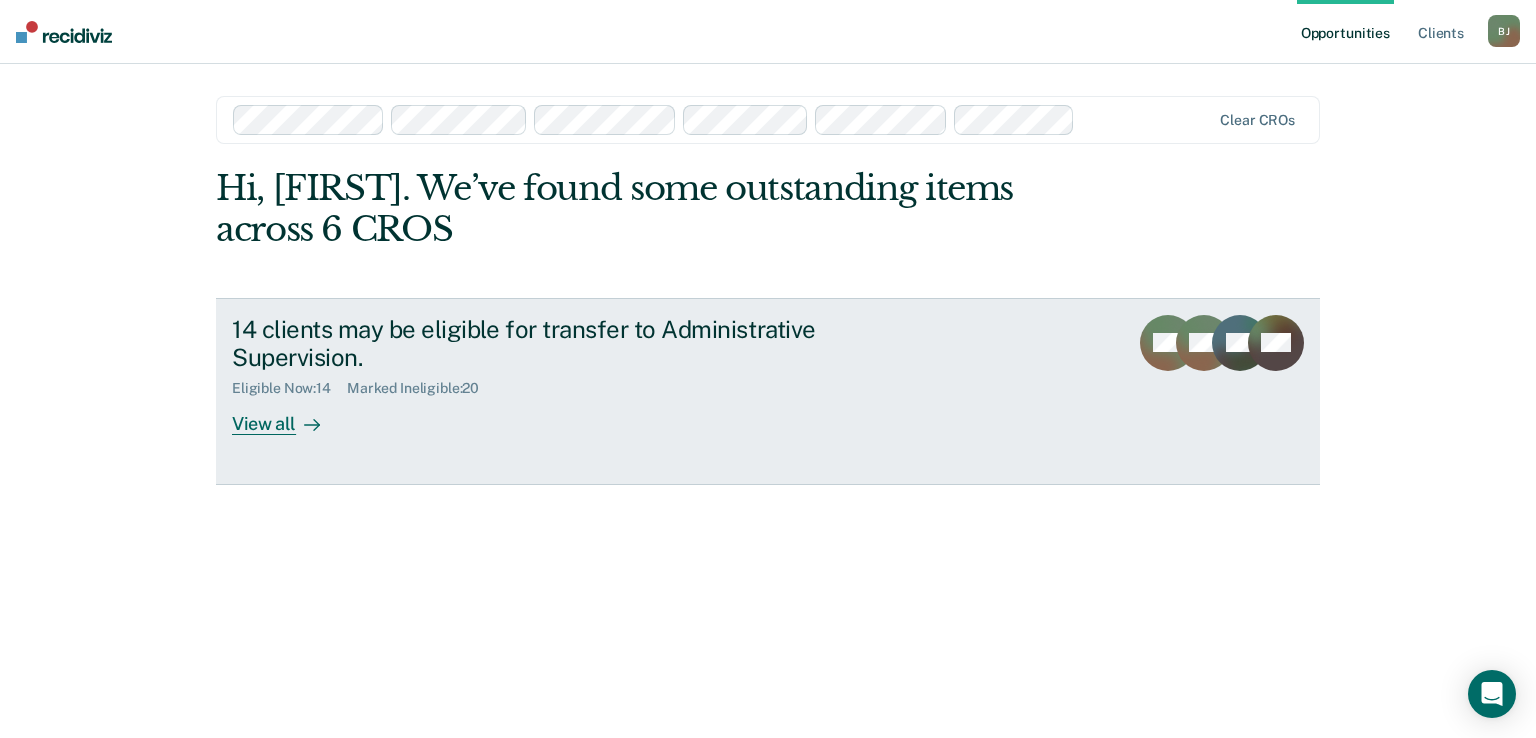 click on "View all" at bounding box center [288, 416] 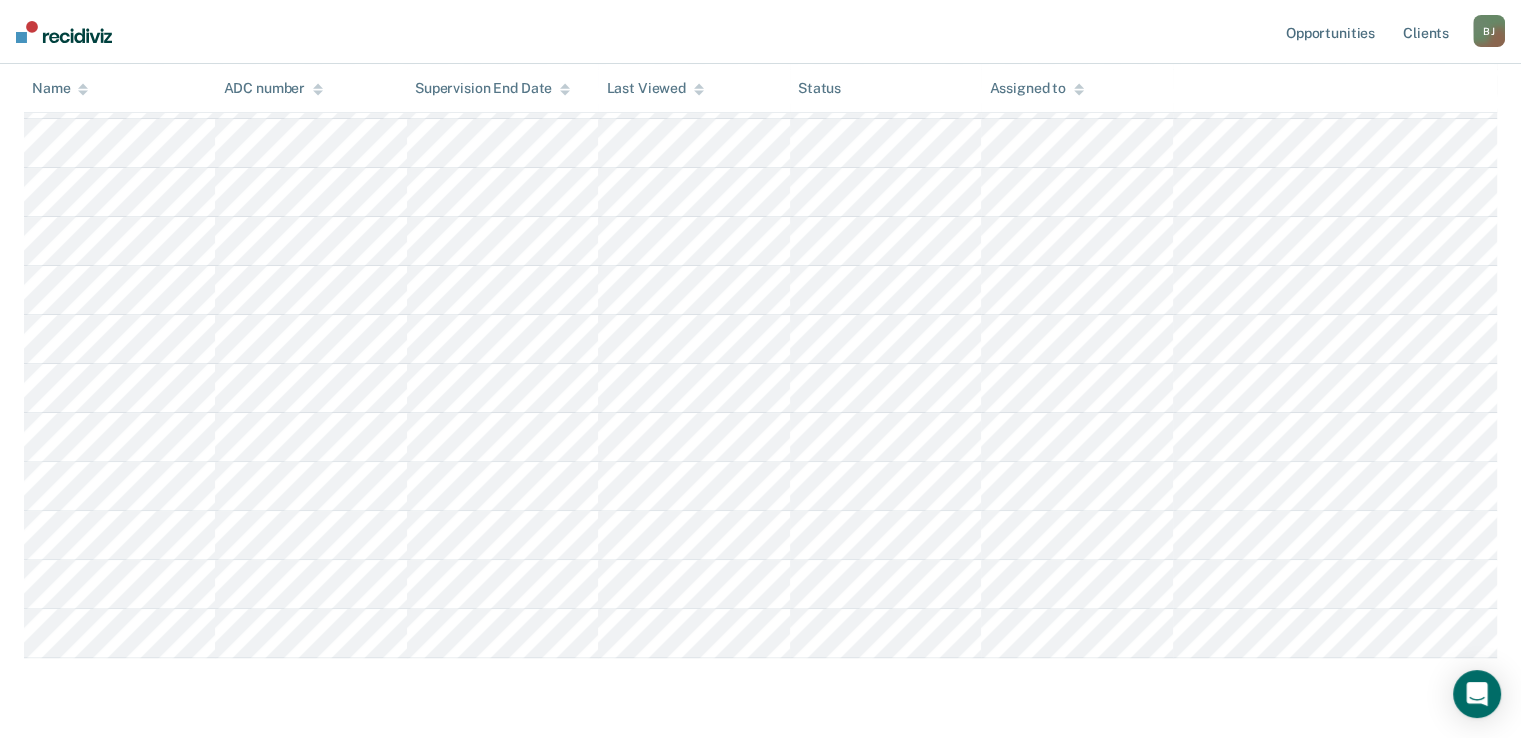 scroll, scrollTop: 266, scrollLeft: 0, axis: vertical 